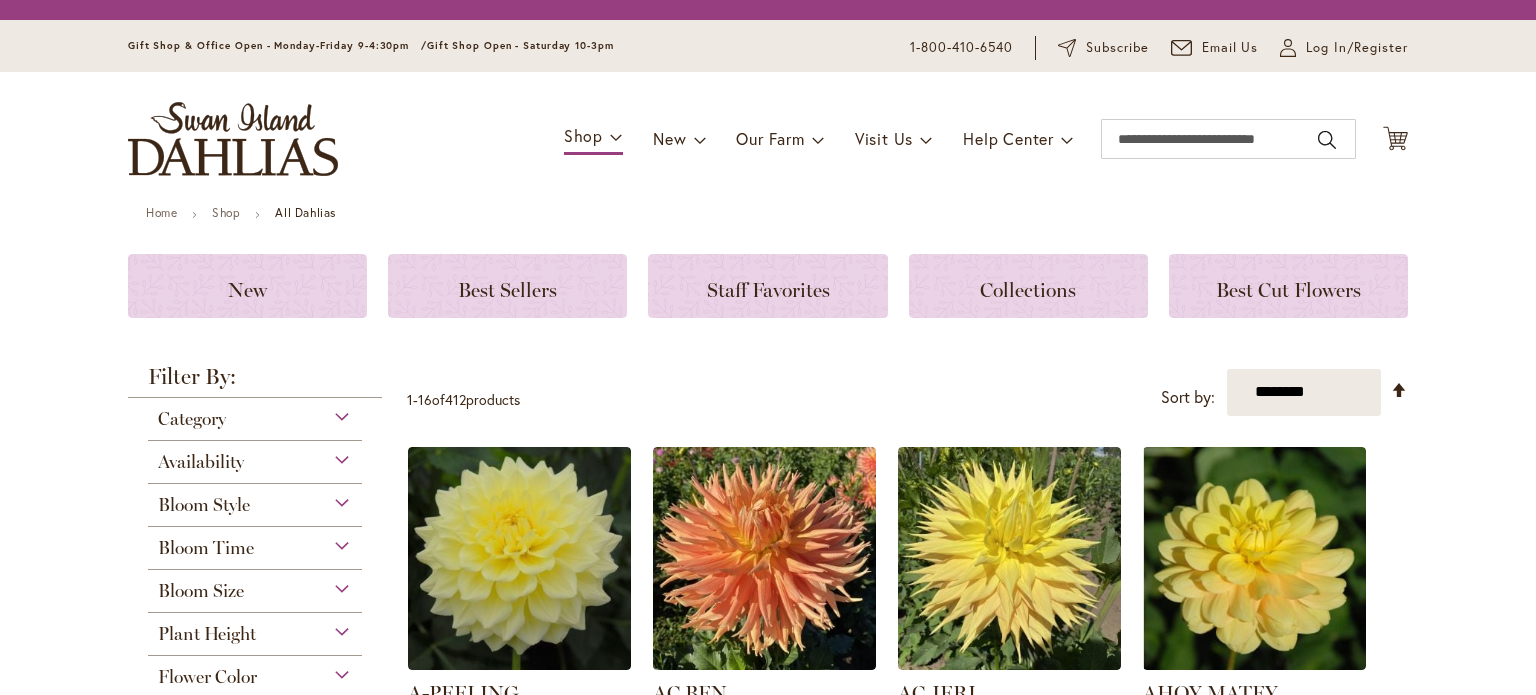 scroll, scrollTop: 0, scrollLeft: 0, axis: both 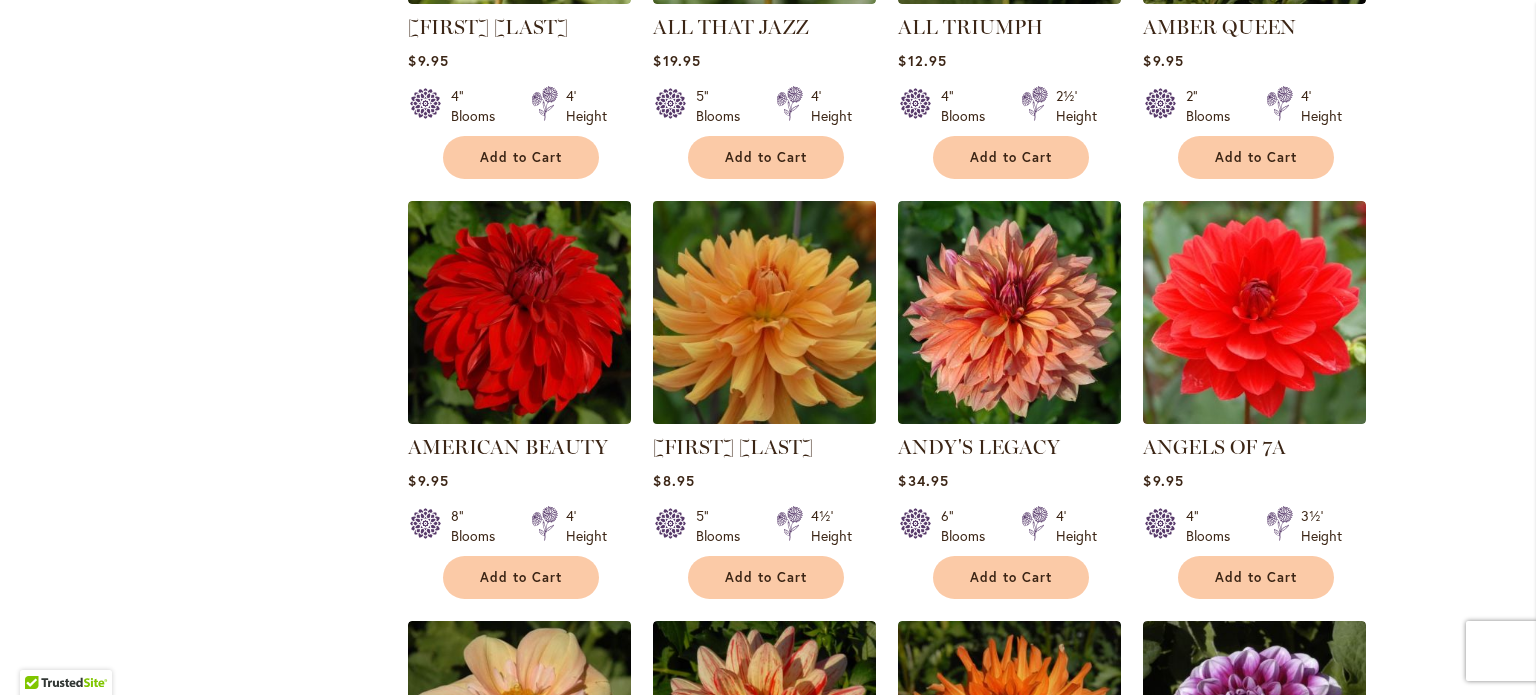 type on "**********" 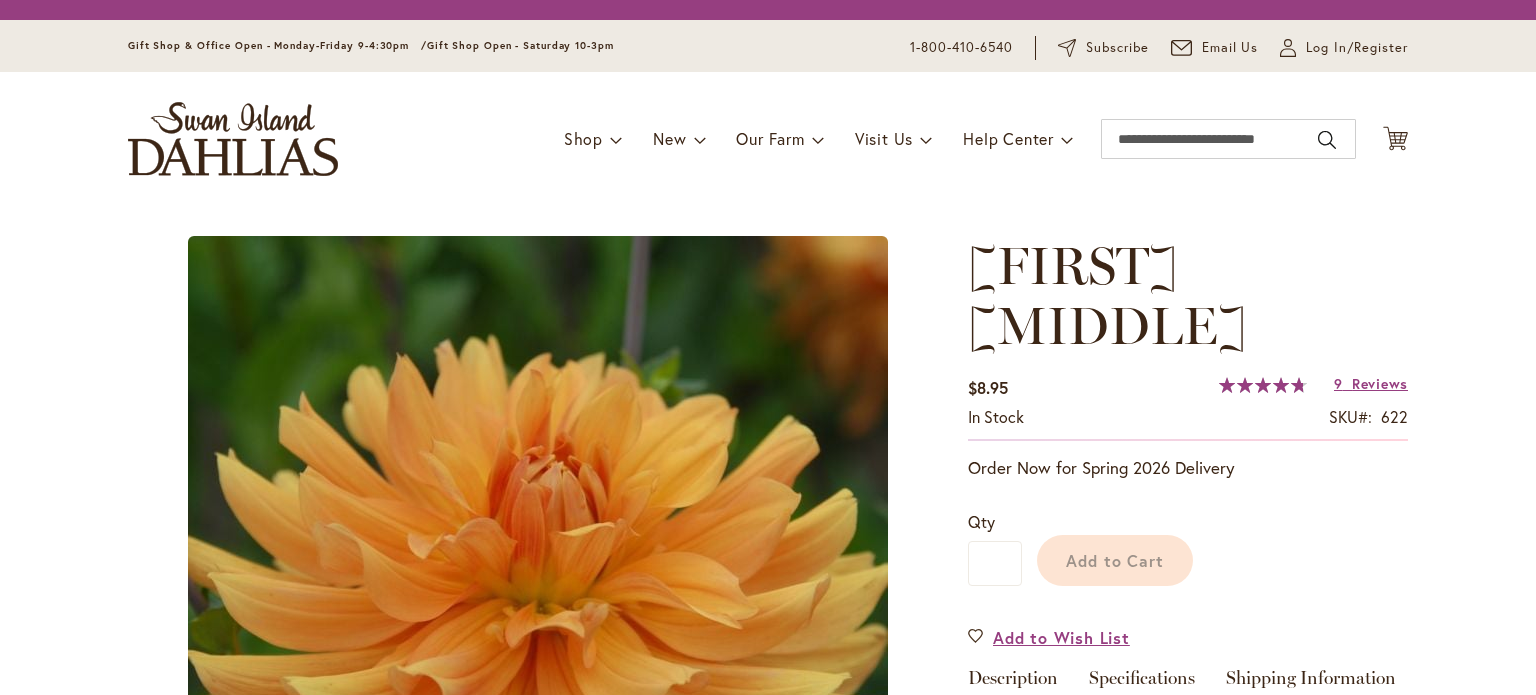 scroll, scrollTop: 0, scrollLeft: 0, axis: both 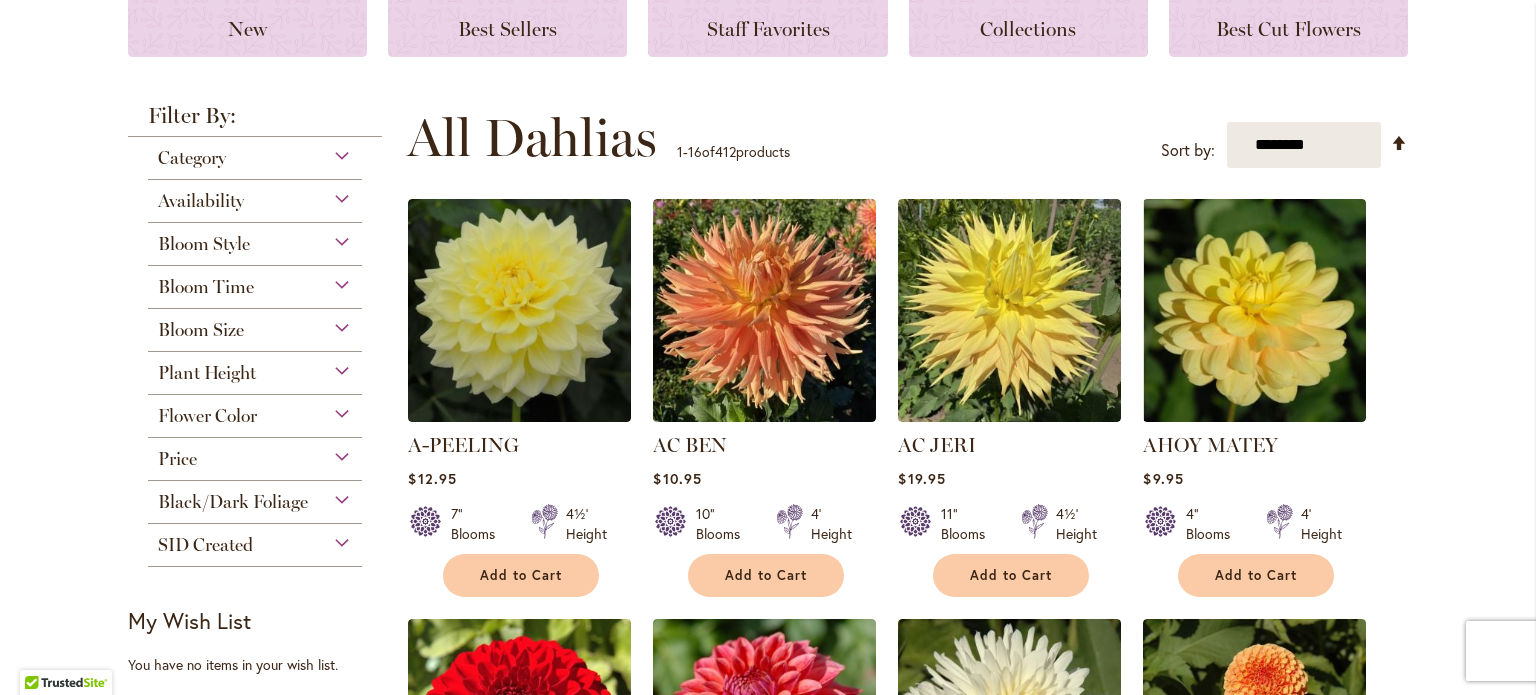 type on "**********" 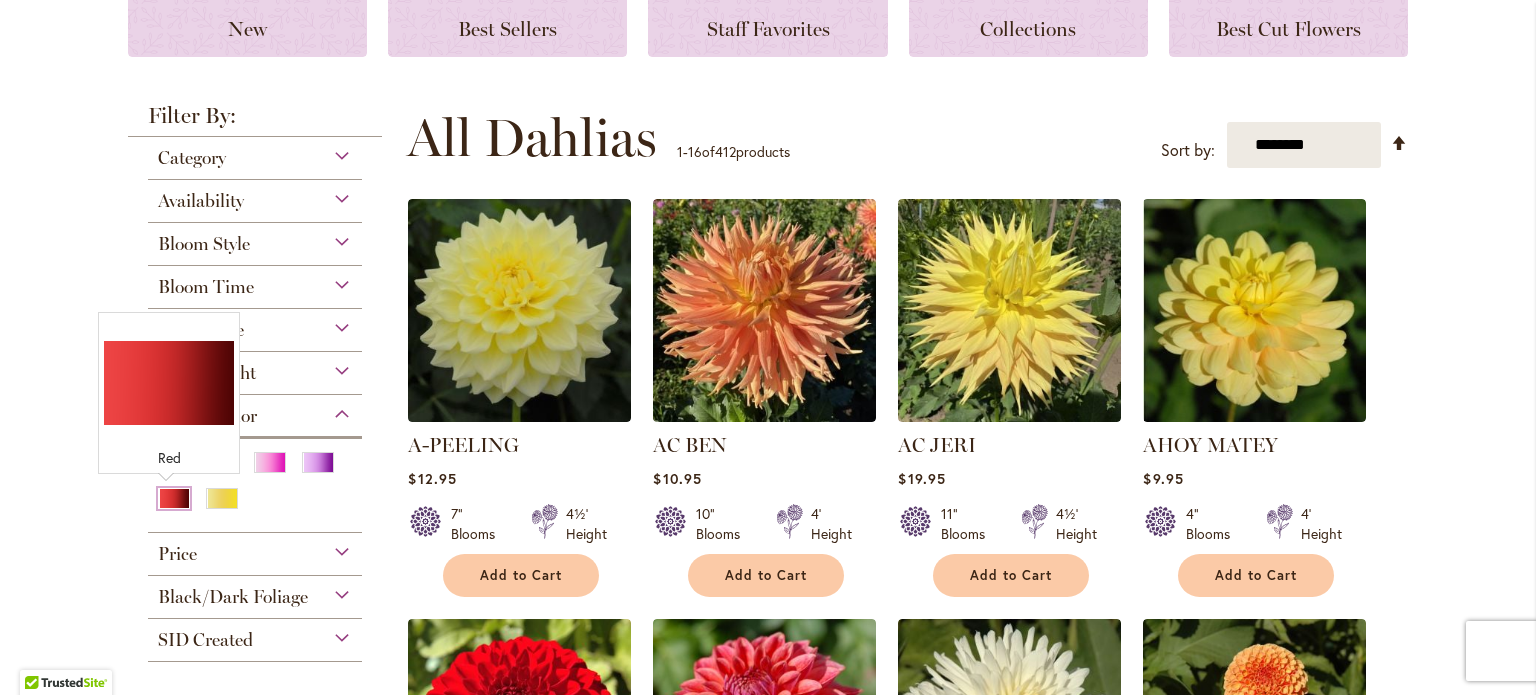 click at bounding box center [174, 498] 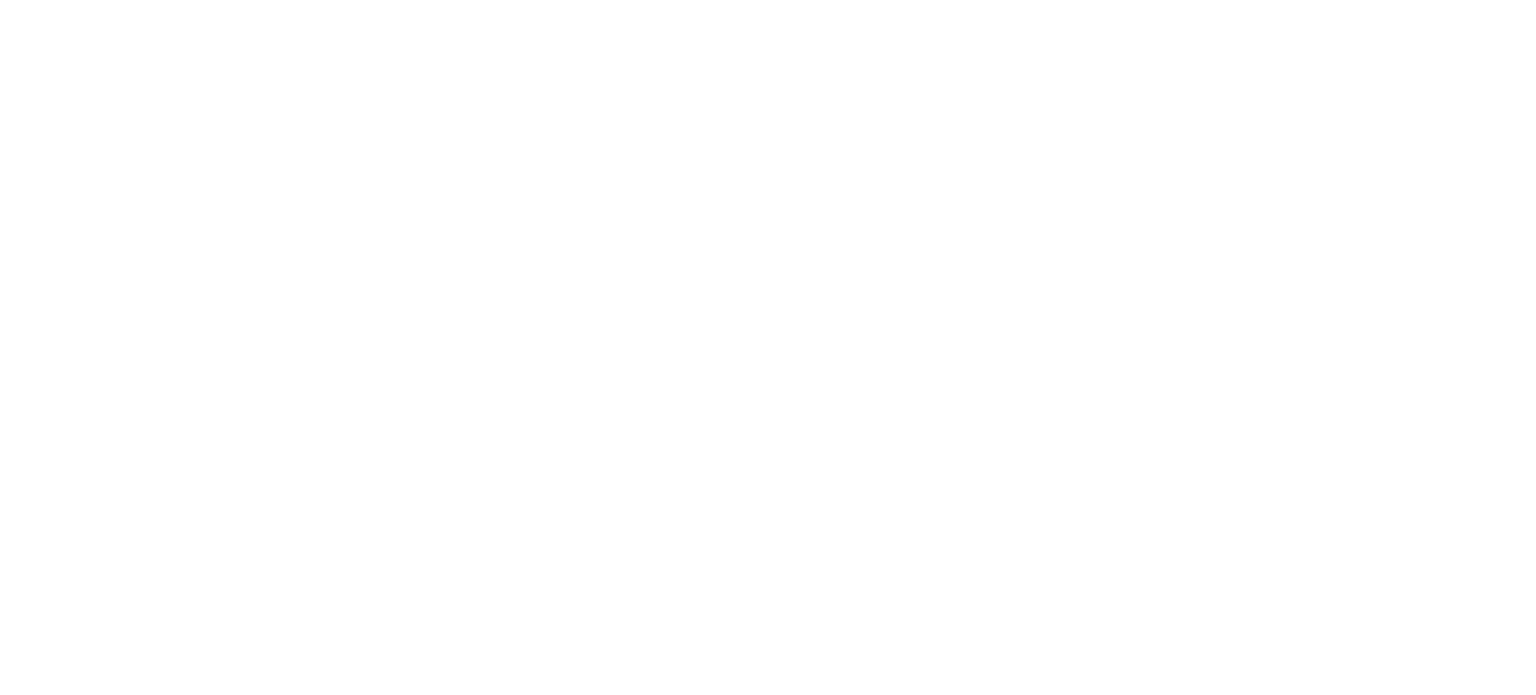 scroll, scrollTop: 0, scrollLeft: 0, axis: both 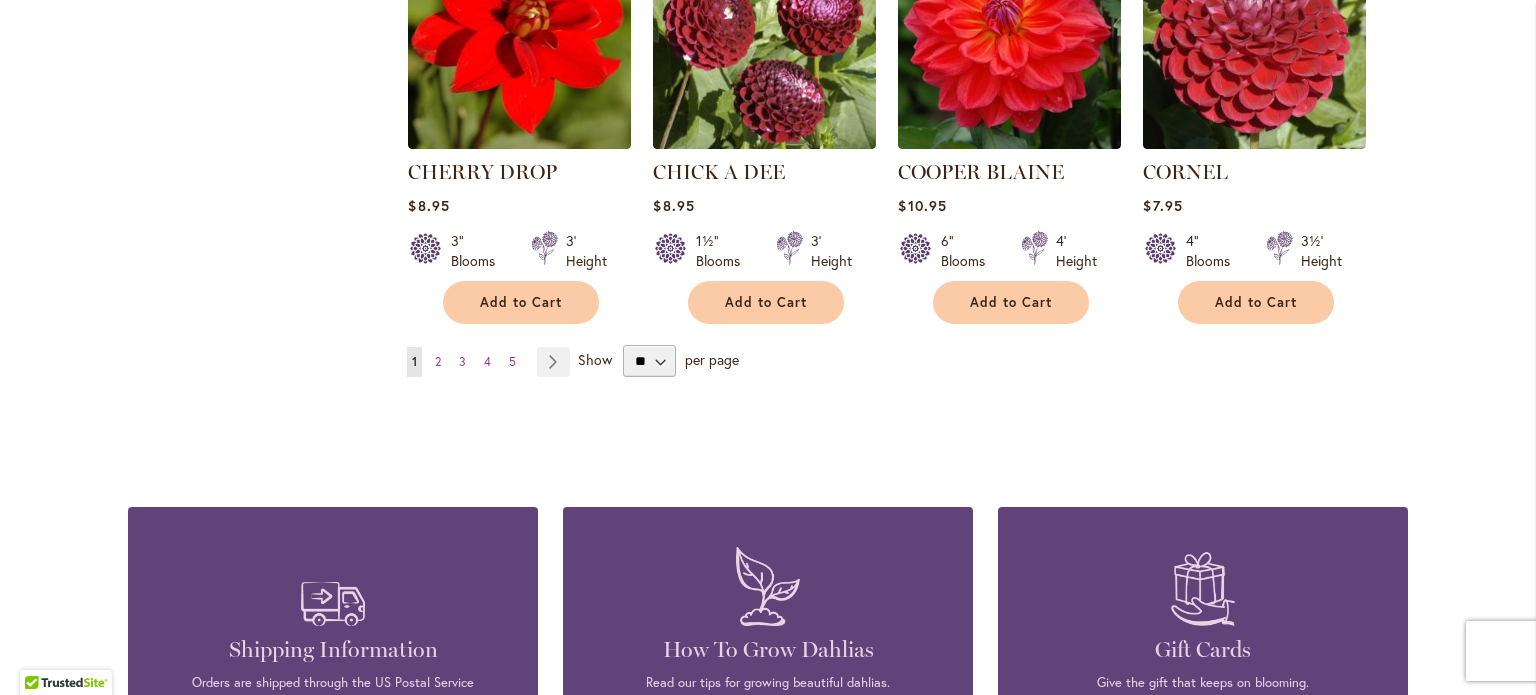 type on "**********" 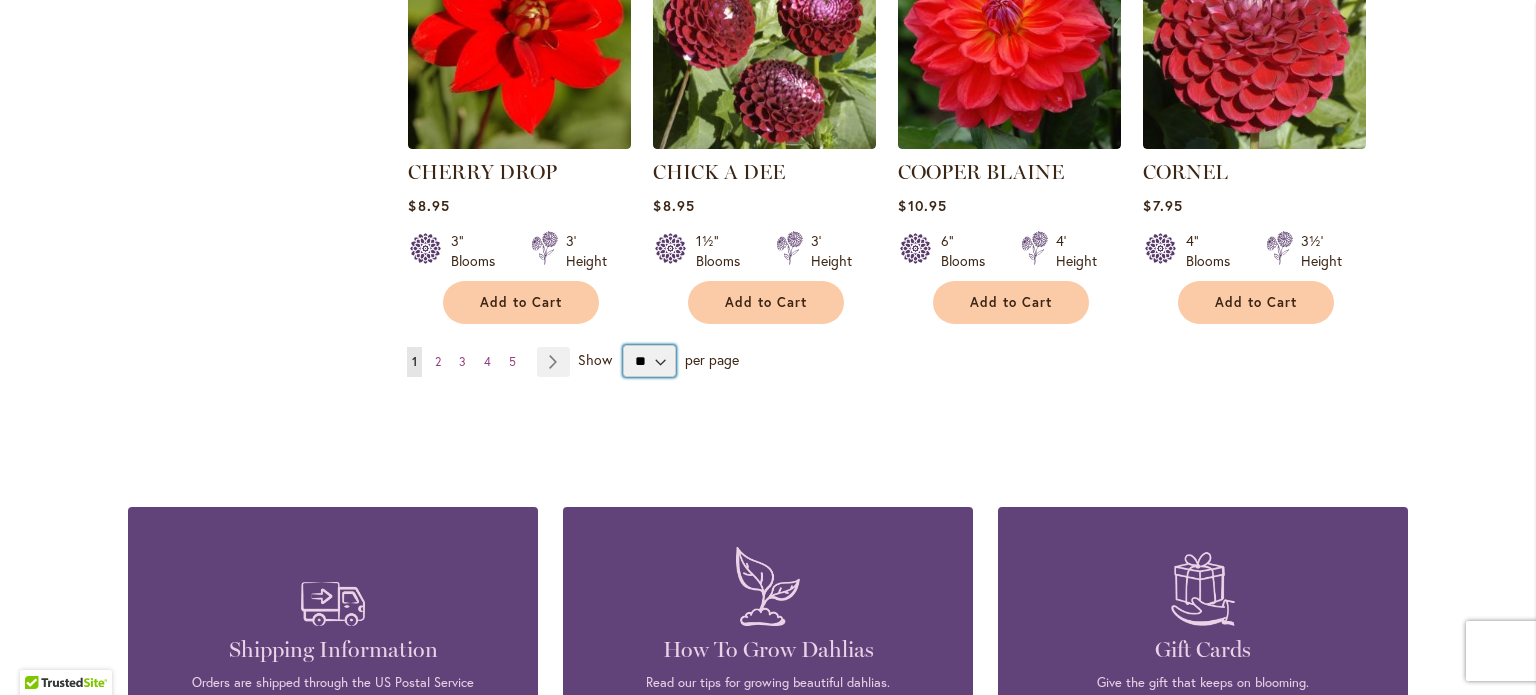 click on "**
**
**
**" at bounding box center (649, 361) 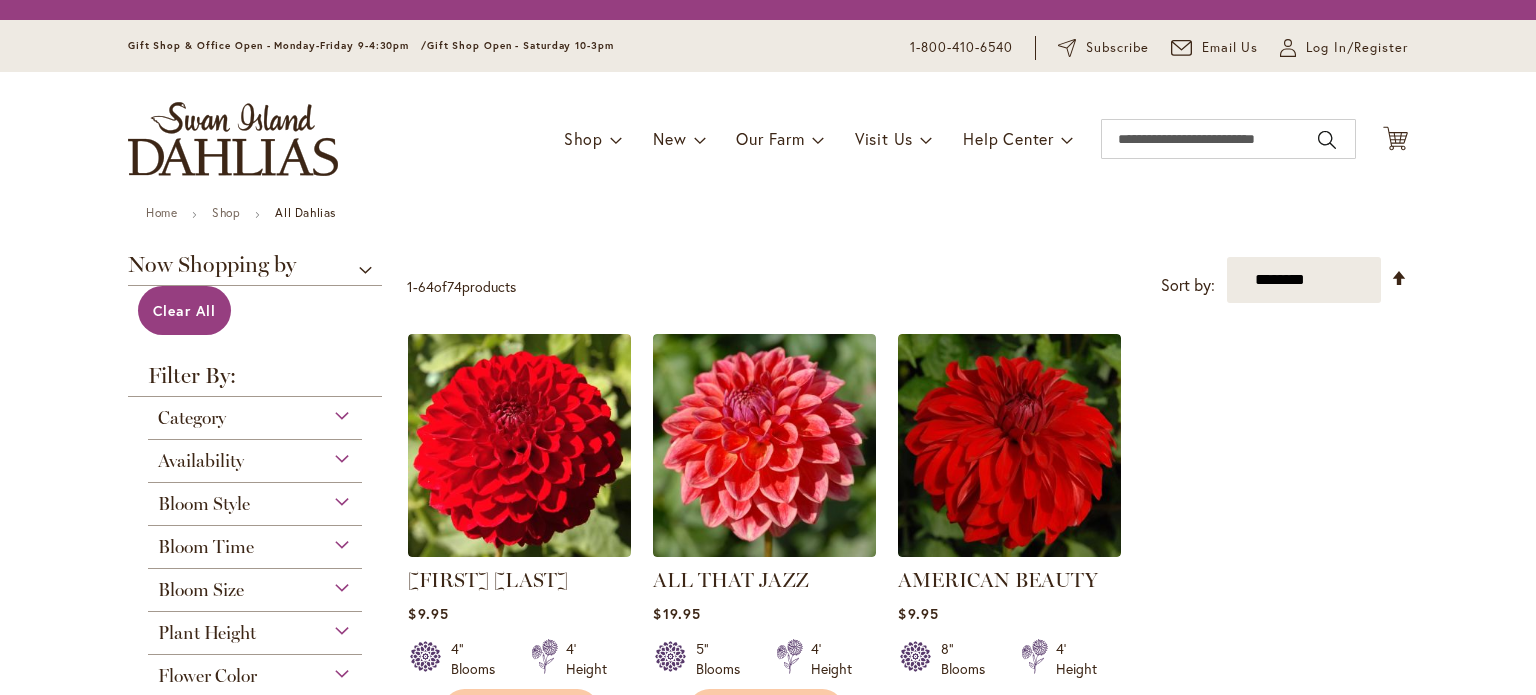 scroll, scrollTop: 0, scrollLeft: 0, axis: both 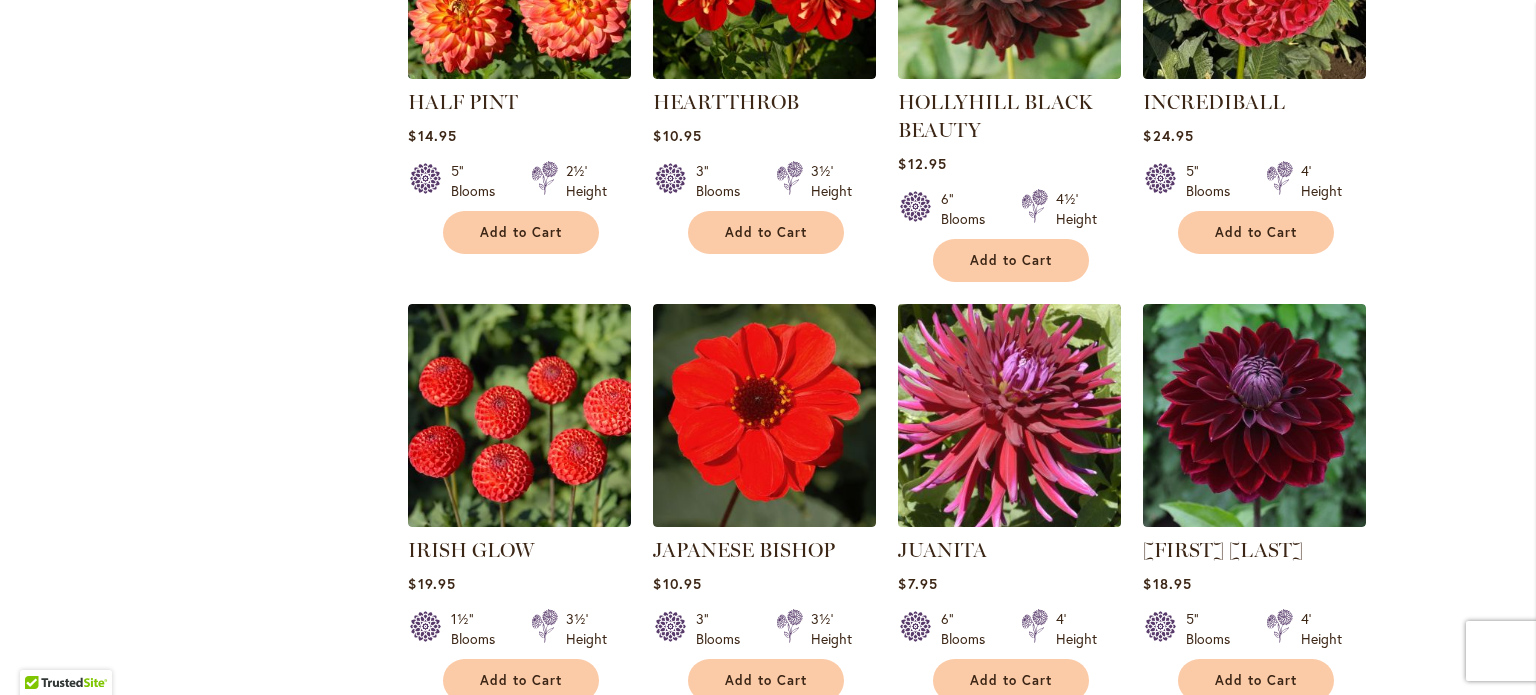 type on "**********" 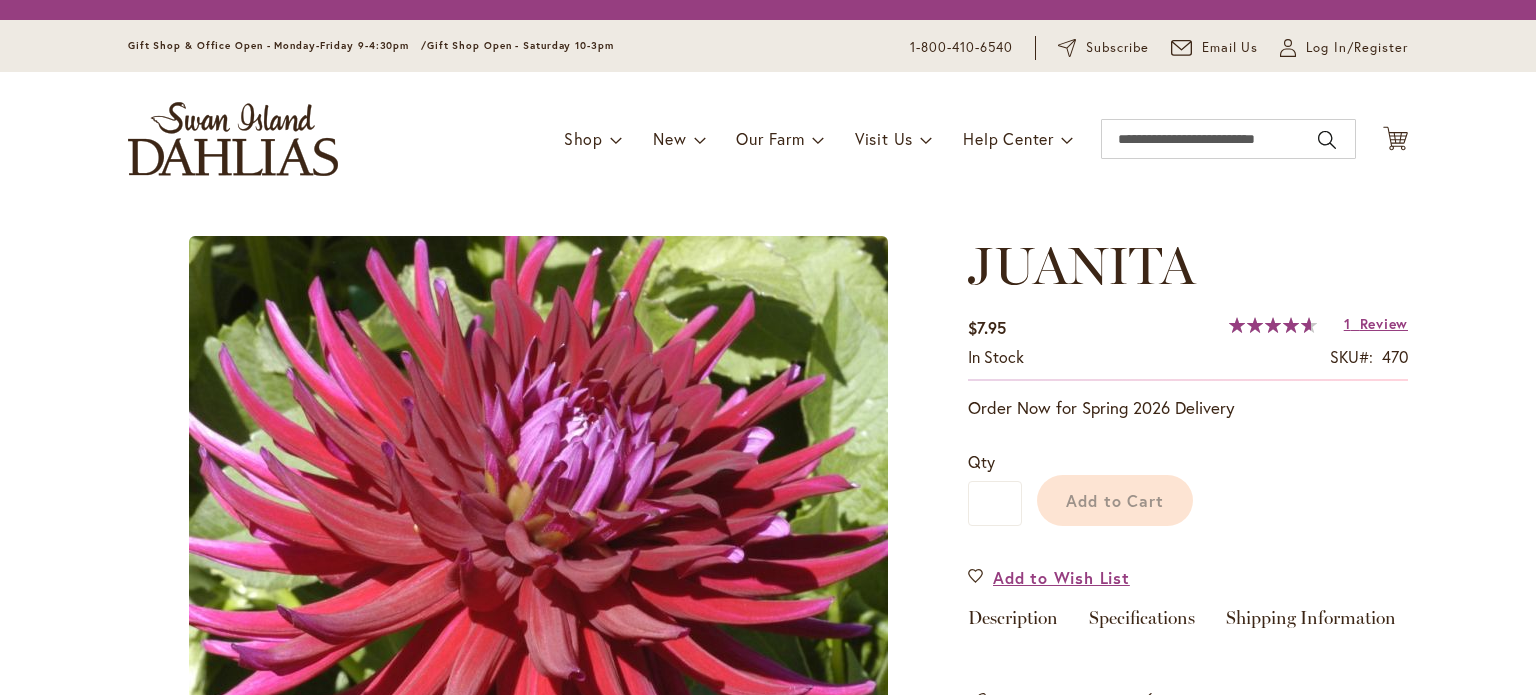 scroll, scrollTop: 0, scrollLeft: 0, axis: both 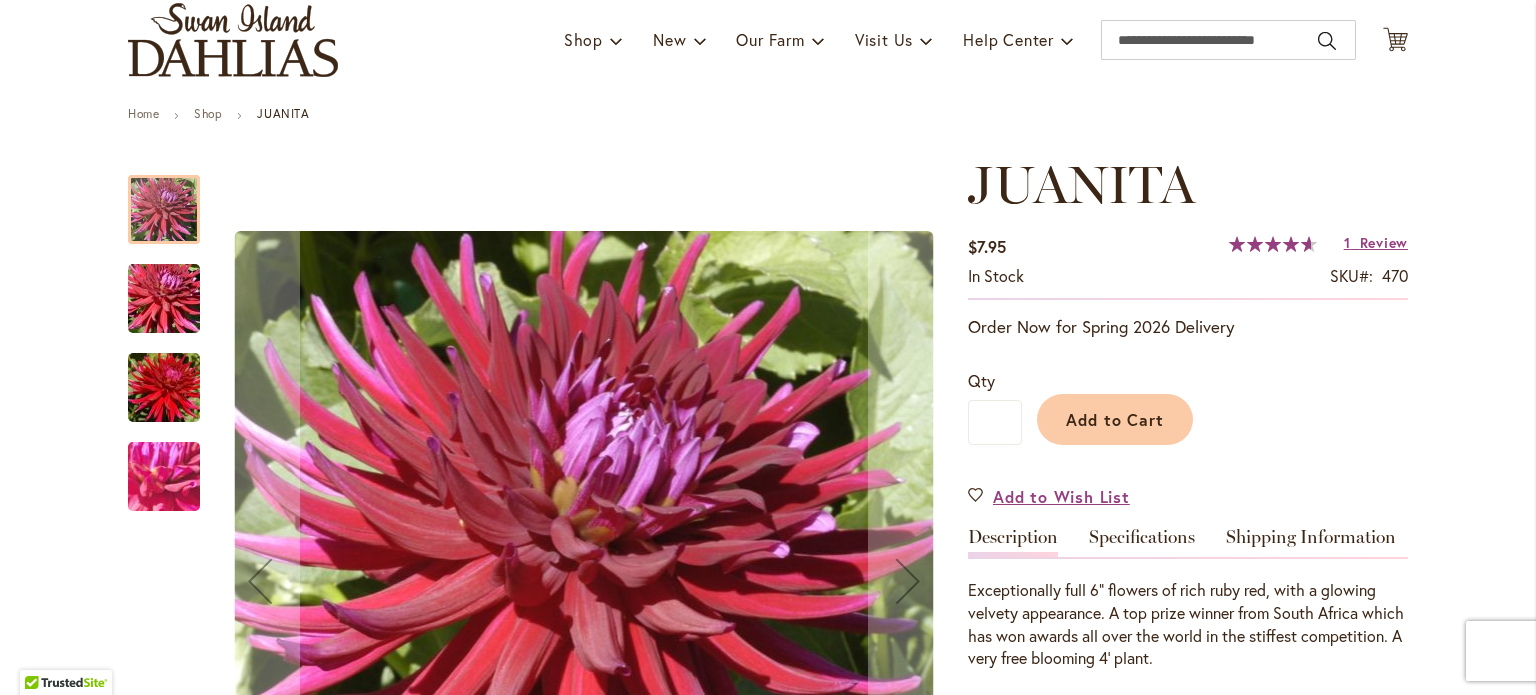 type on "**********" 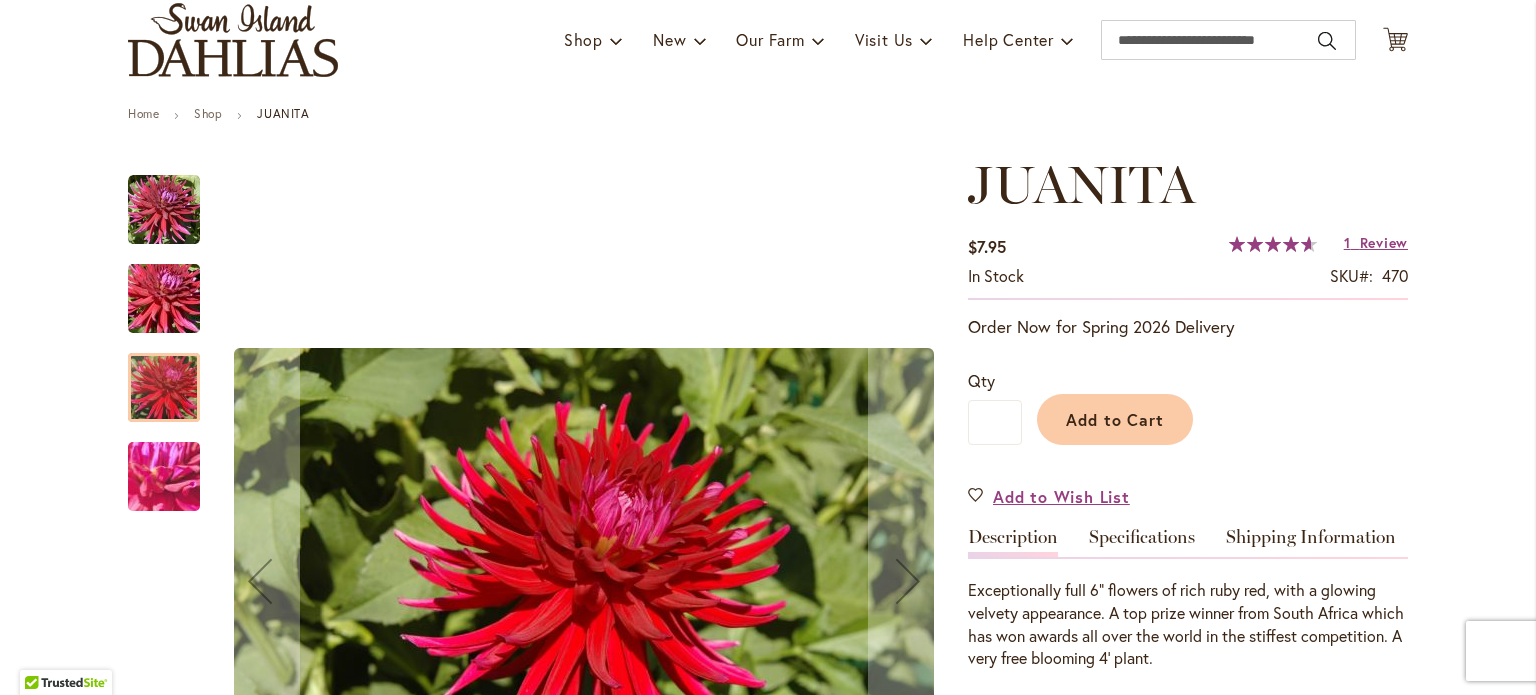 click at bounding box center [164, 210] 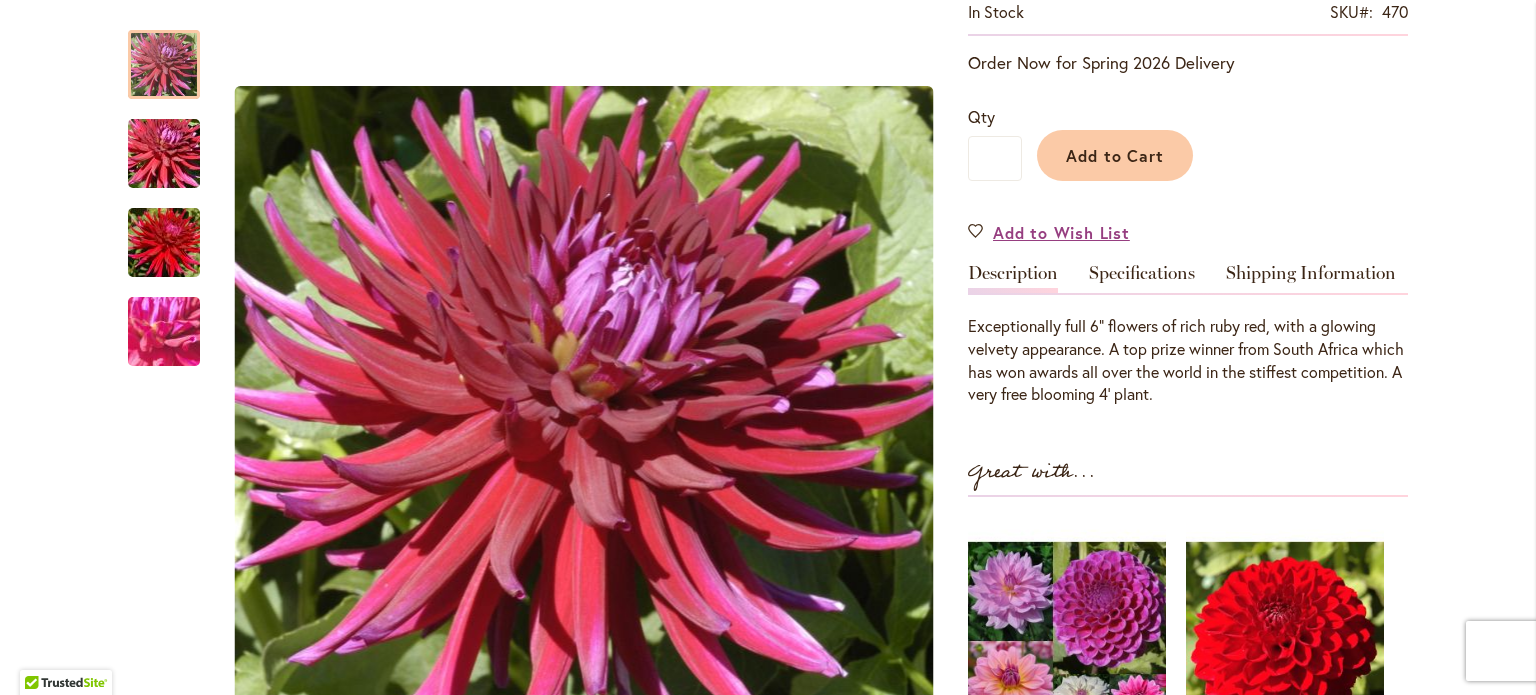 scroll, scrollTop: 418, scrollLeft: 0, axis: vertical 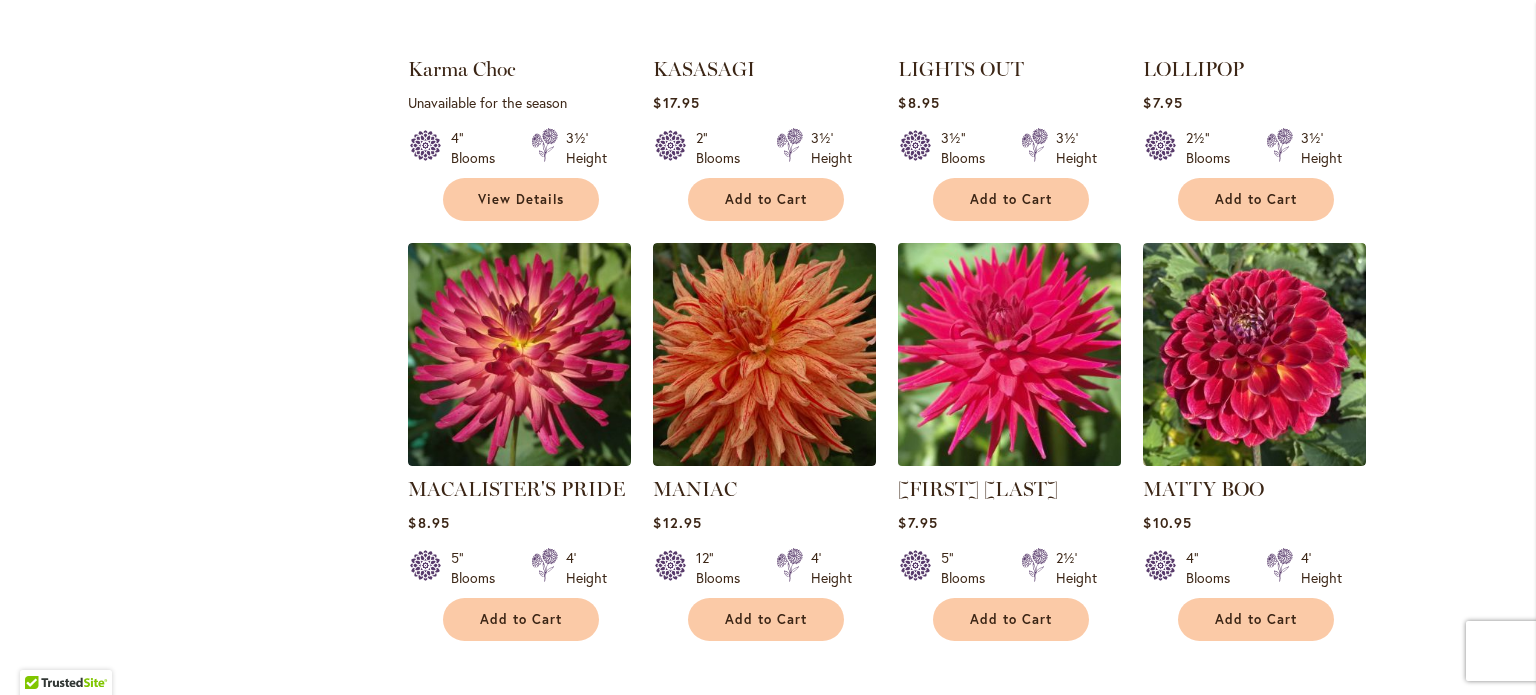 type on "**********" 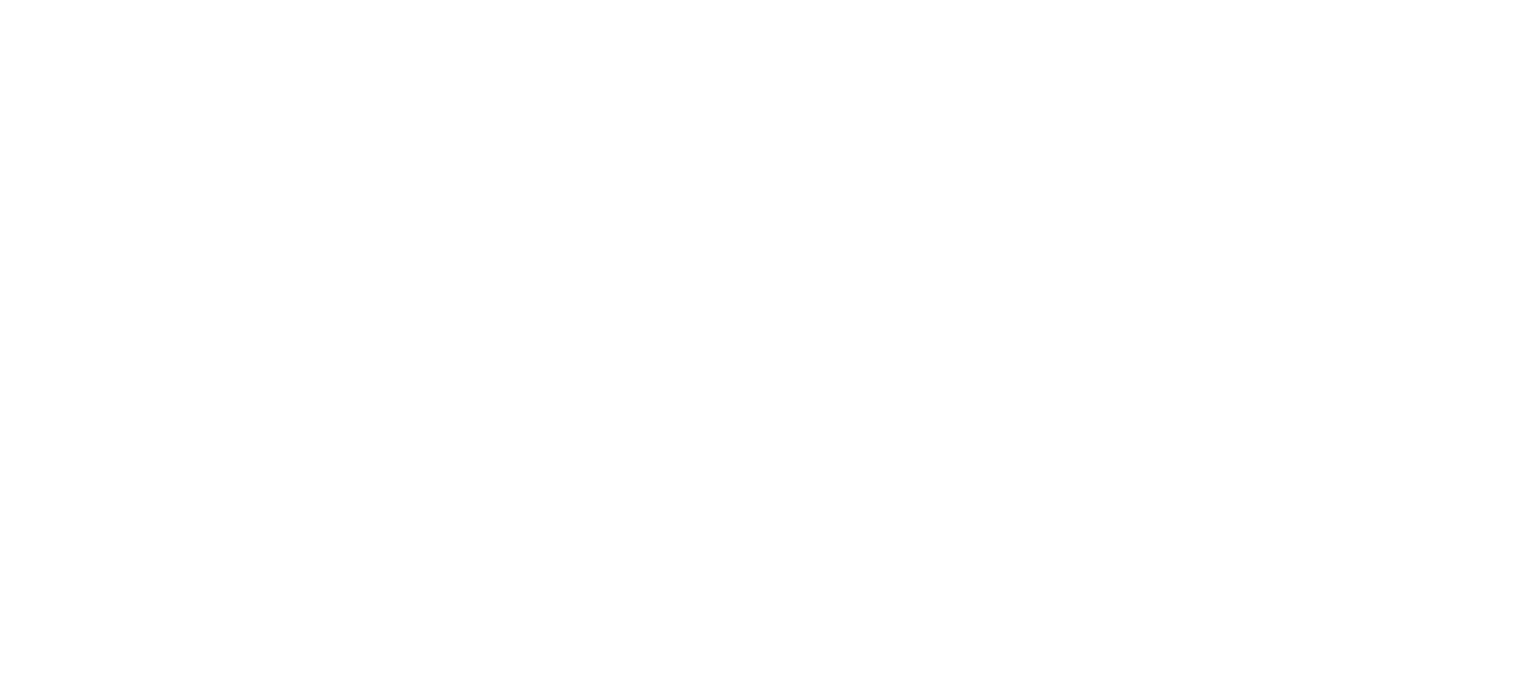 scroll, scrollTop: 0, scrollLeft: 0, axis: both 